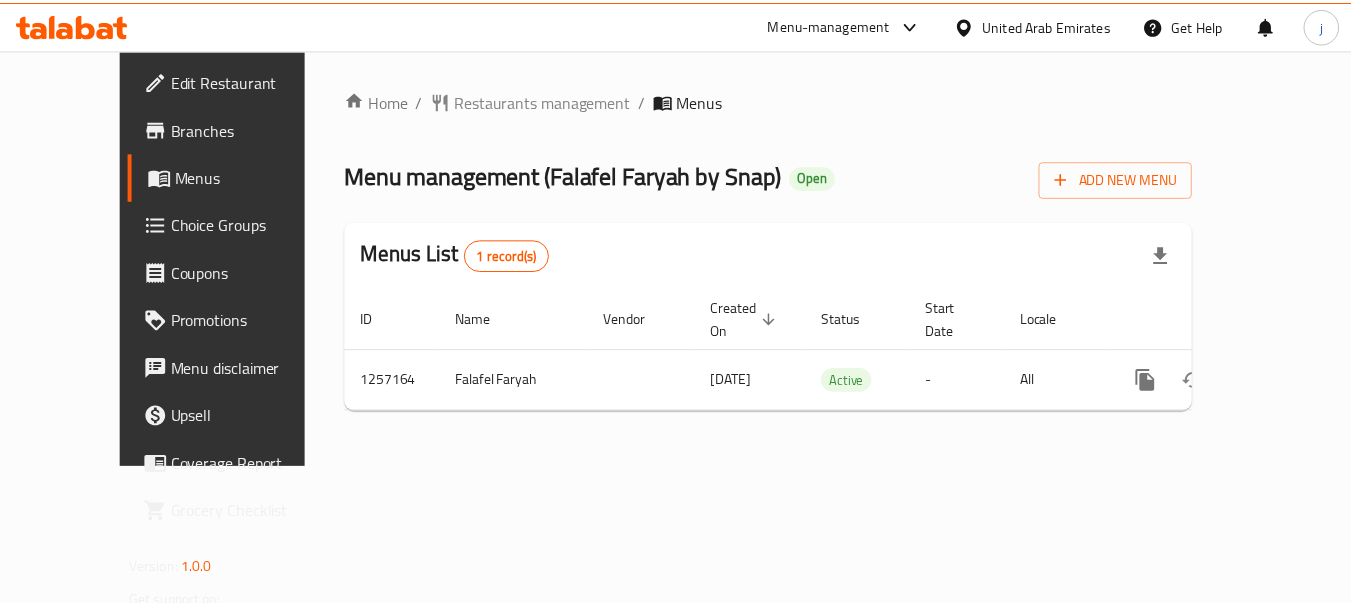 scroll, scrollTop: 0, scrollLeft: 0, axis: both 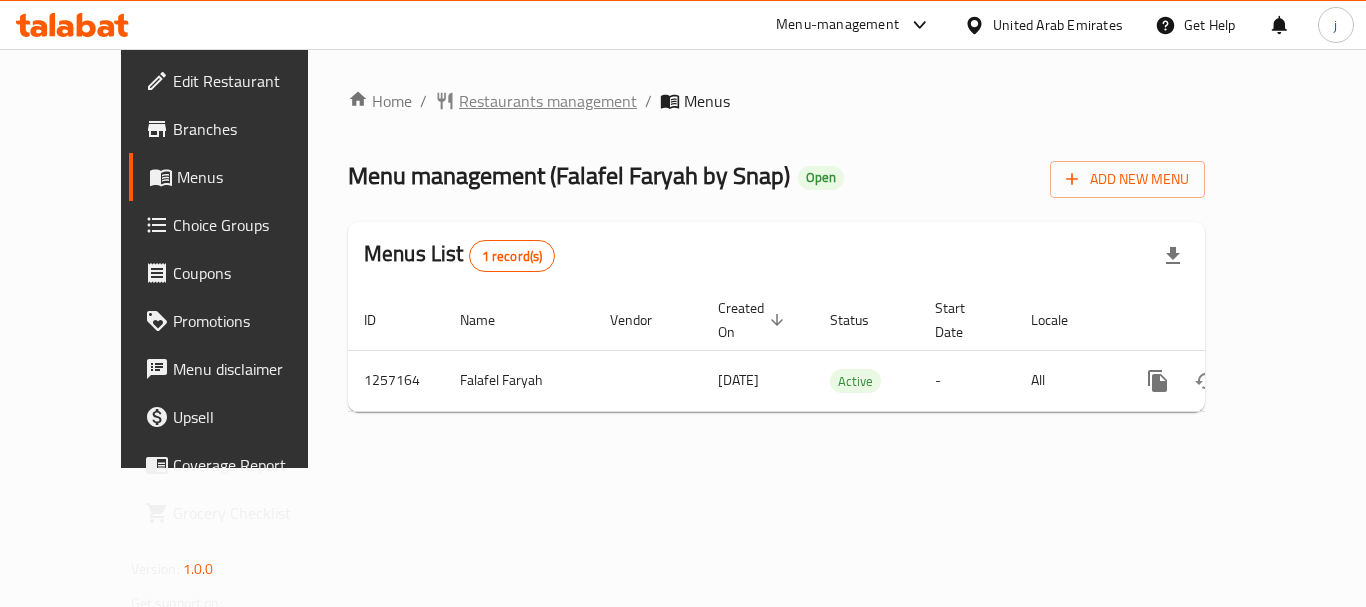 click on "Restaurants management" at bounding box center [548, 101] 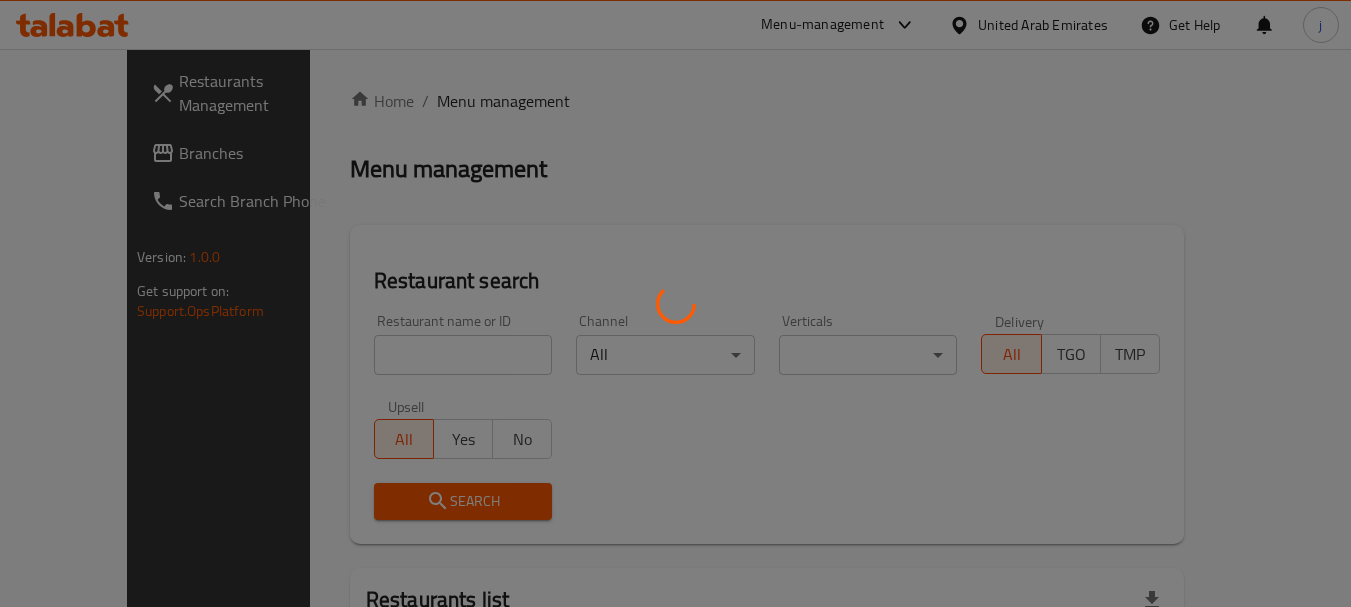 click at bounding box center (675, 303) 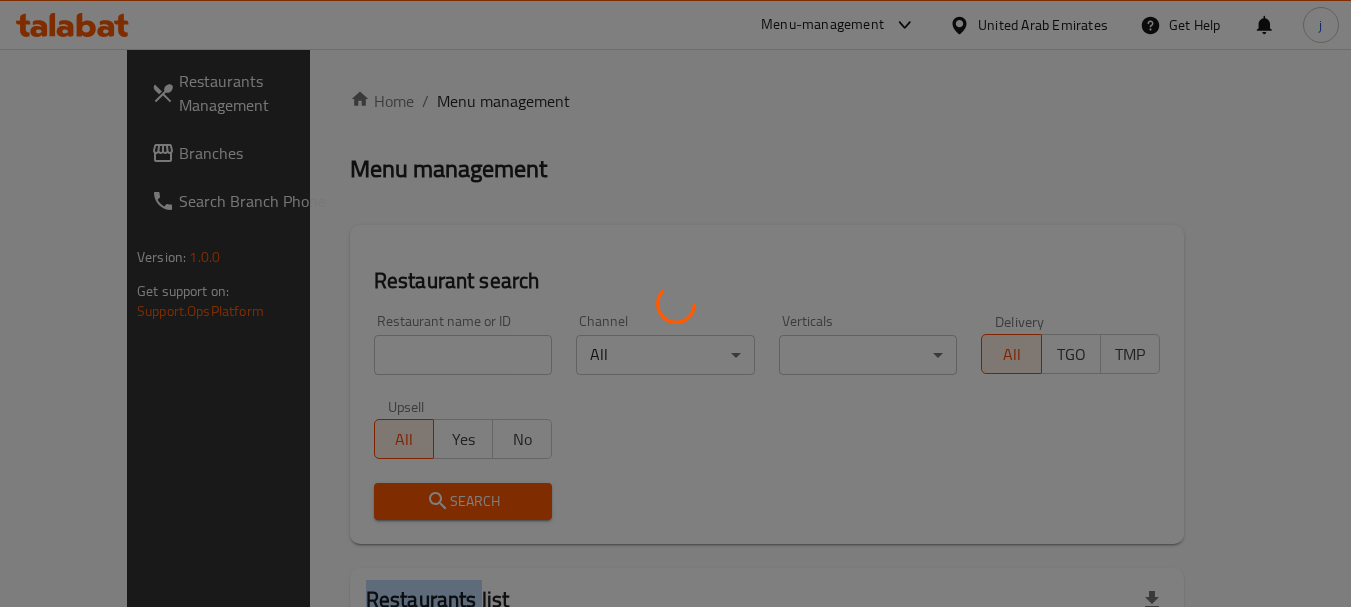 click at bounding box center (675, 303) 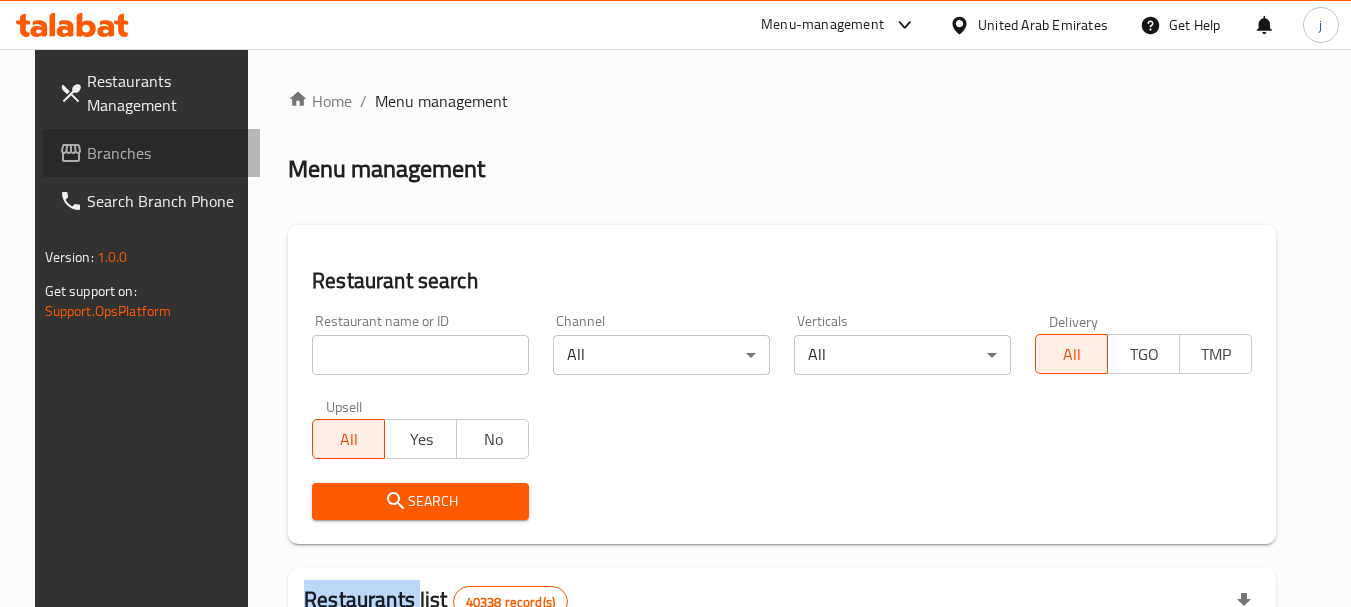 click on "Branches" at bounding box center [166, 153] 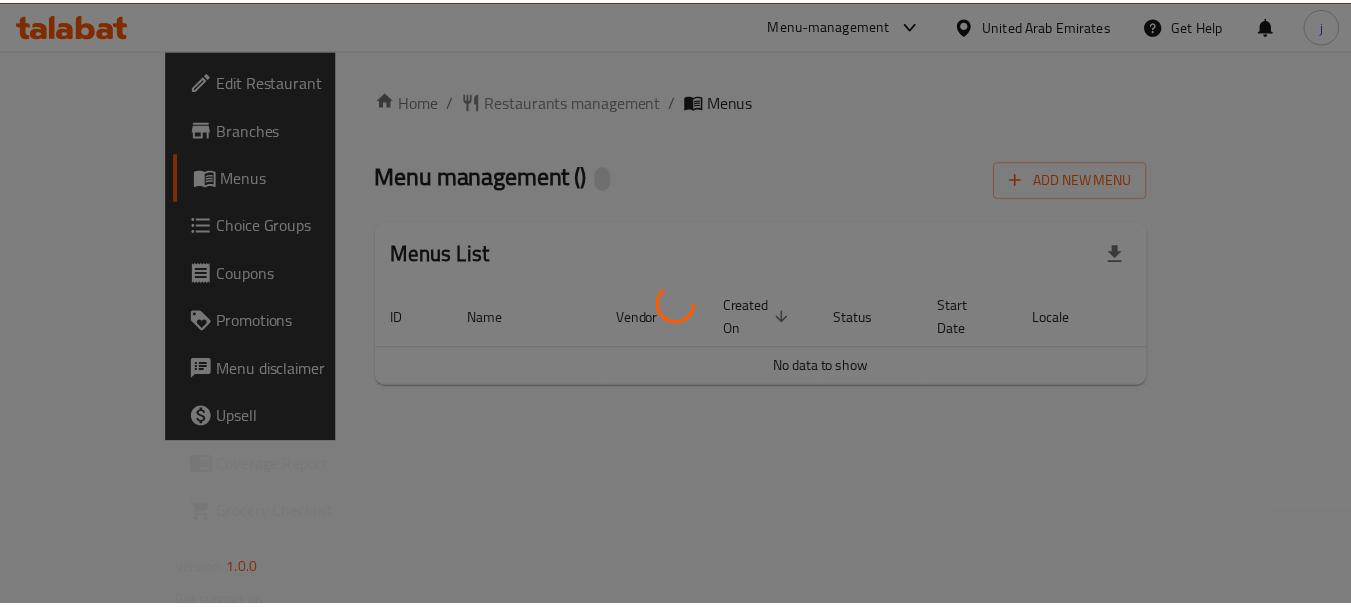 scroll, scrollTop: 0, scrollLeft: 0, axis: both 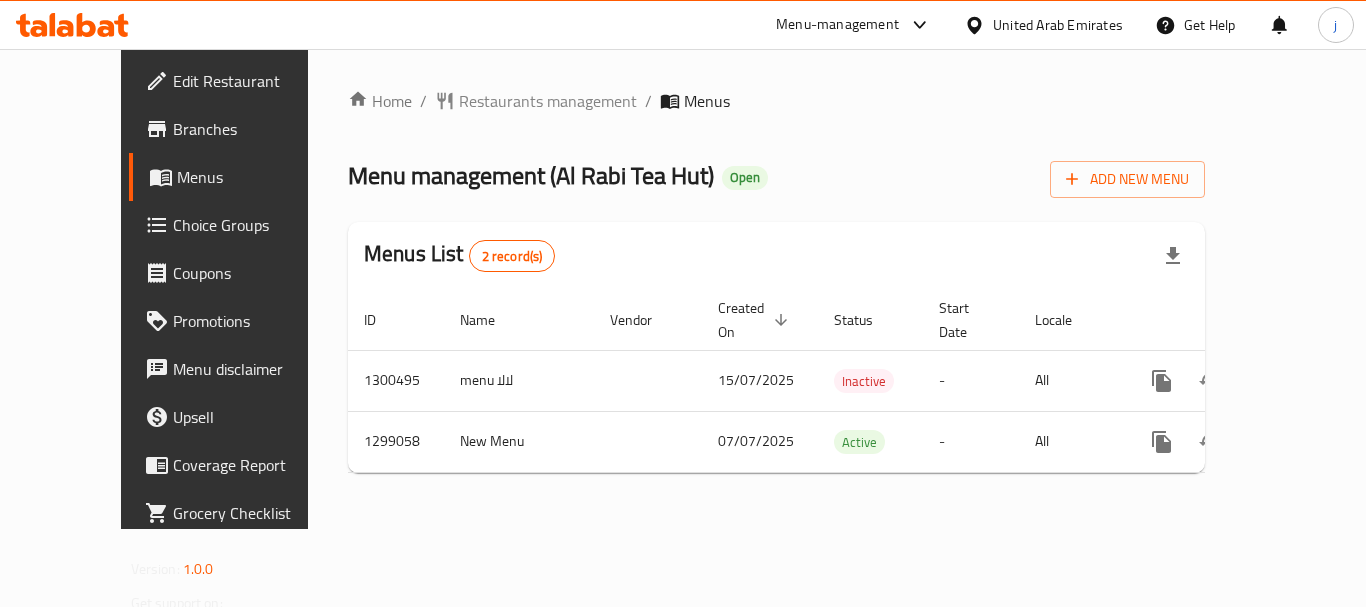 click on "Choice Groups" at bounding box center (253, 225) 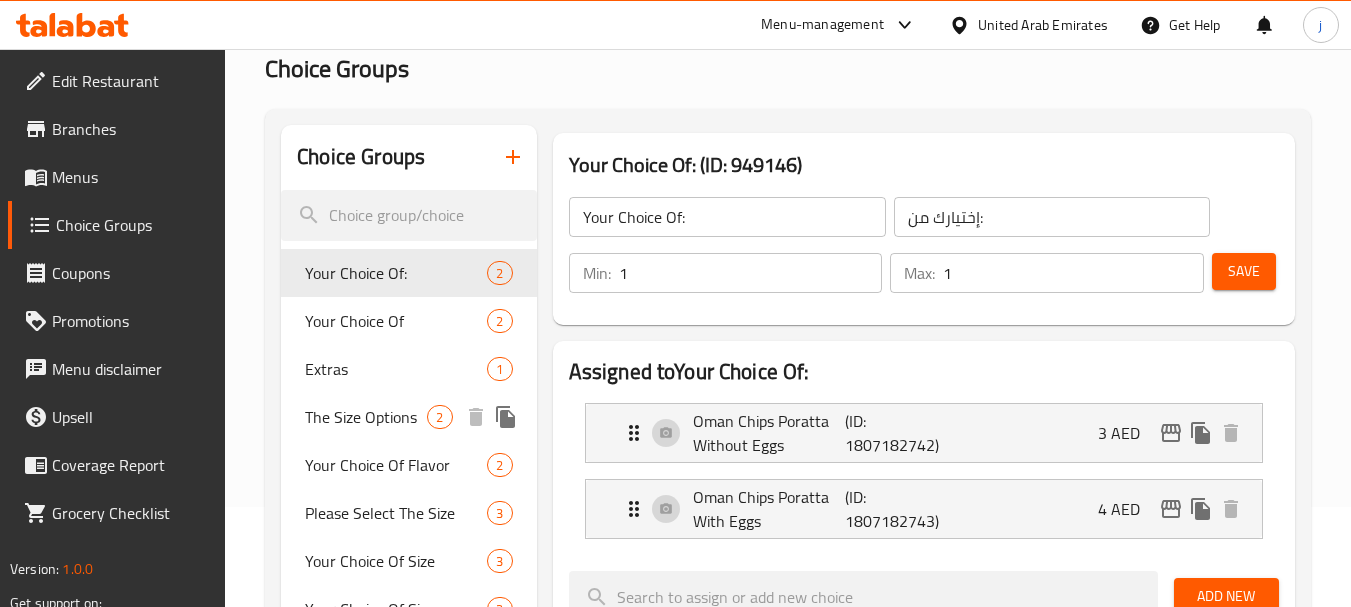 scroll, scrollTop: 200, scrollLeft: 0, axis: vertical 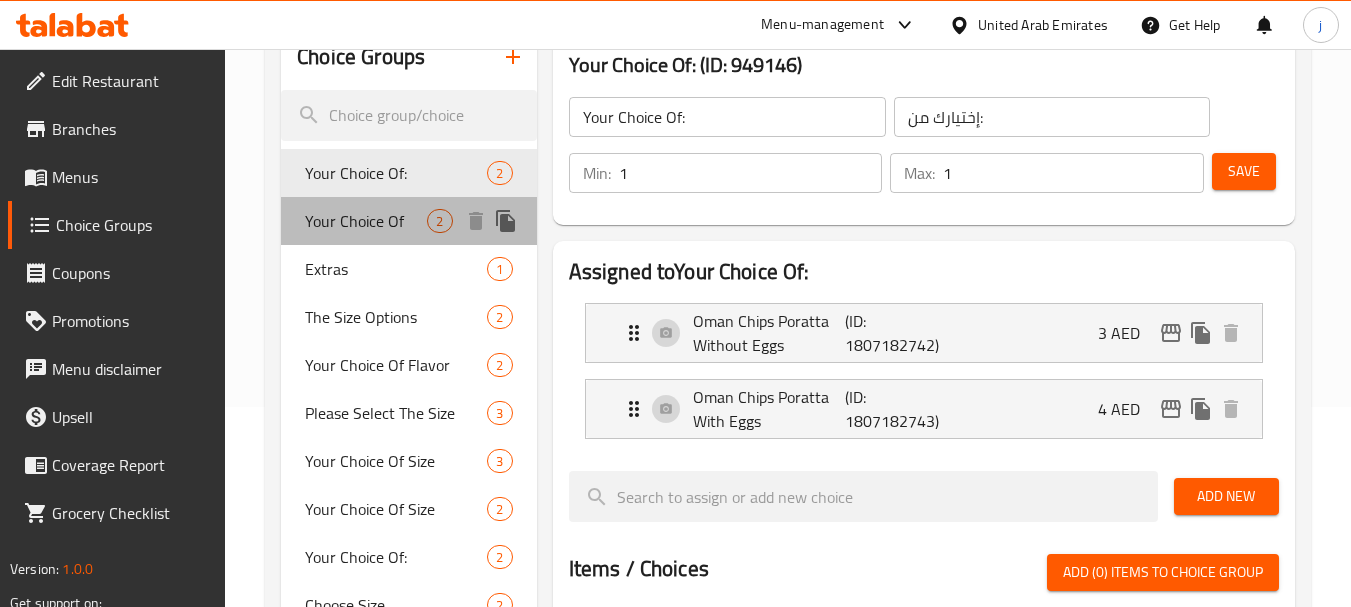 click on "Your Choice Of" at bounding box center [366, 221] 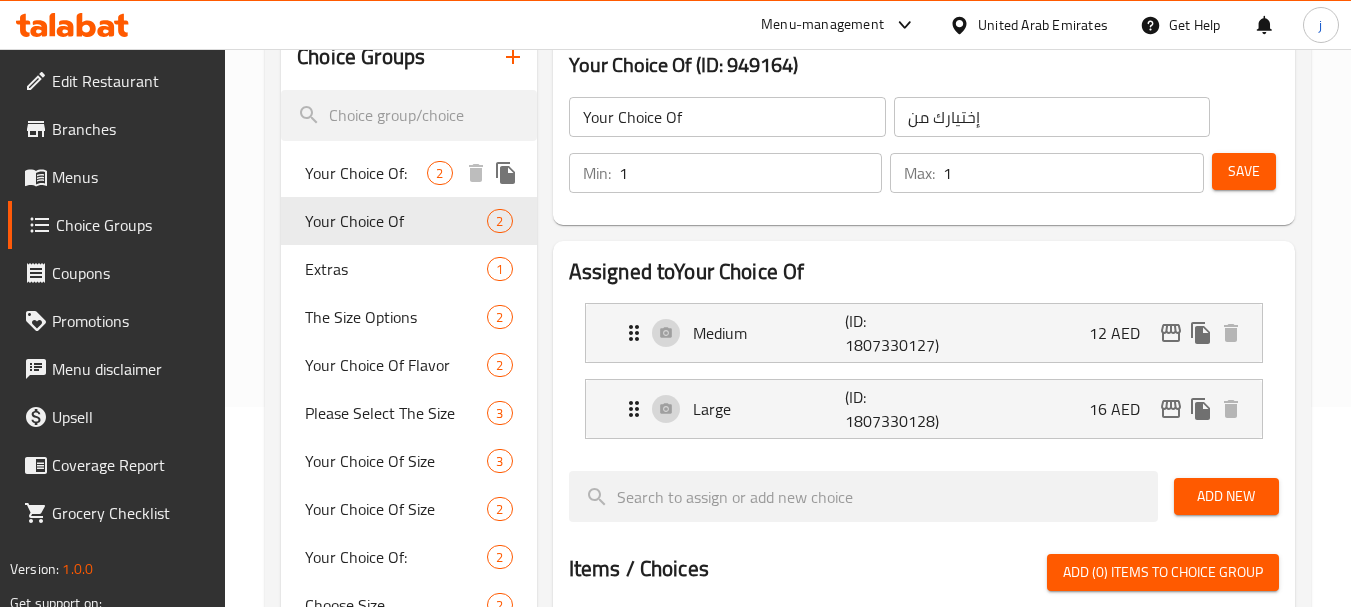 click on "Your Choice Of:" at bounding box center (366, 173) 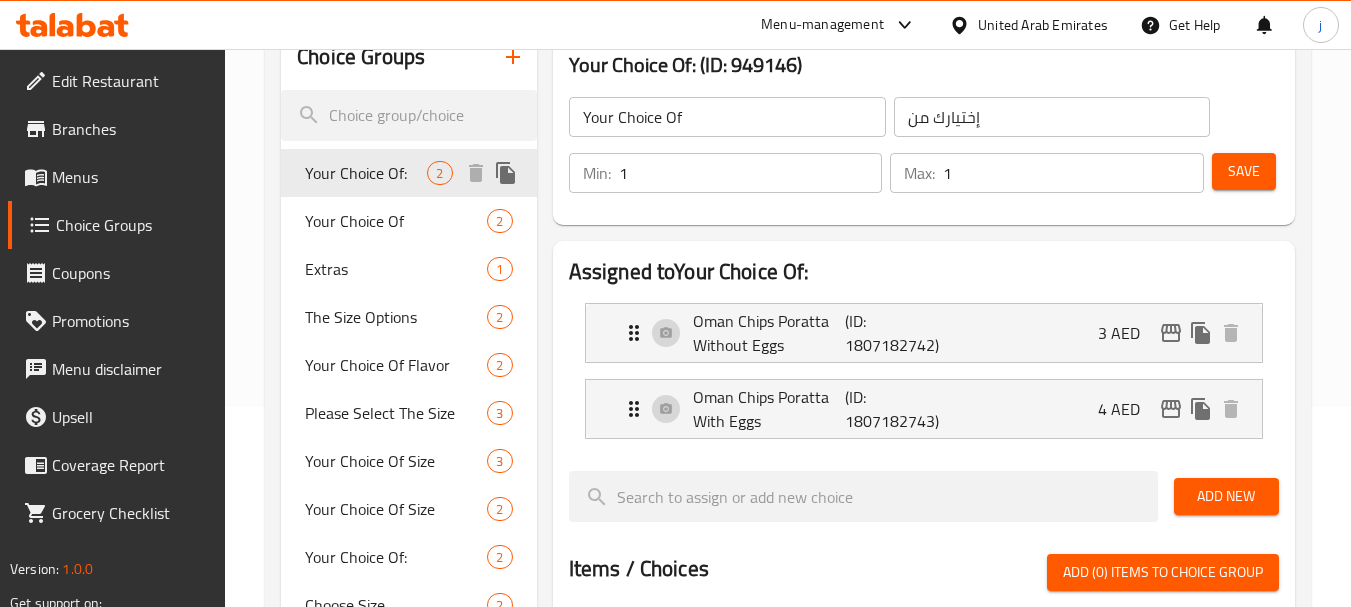 type on "Your Choice Of:" 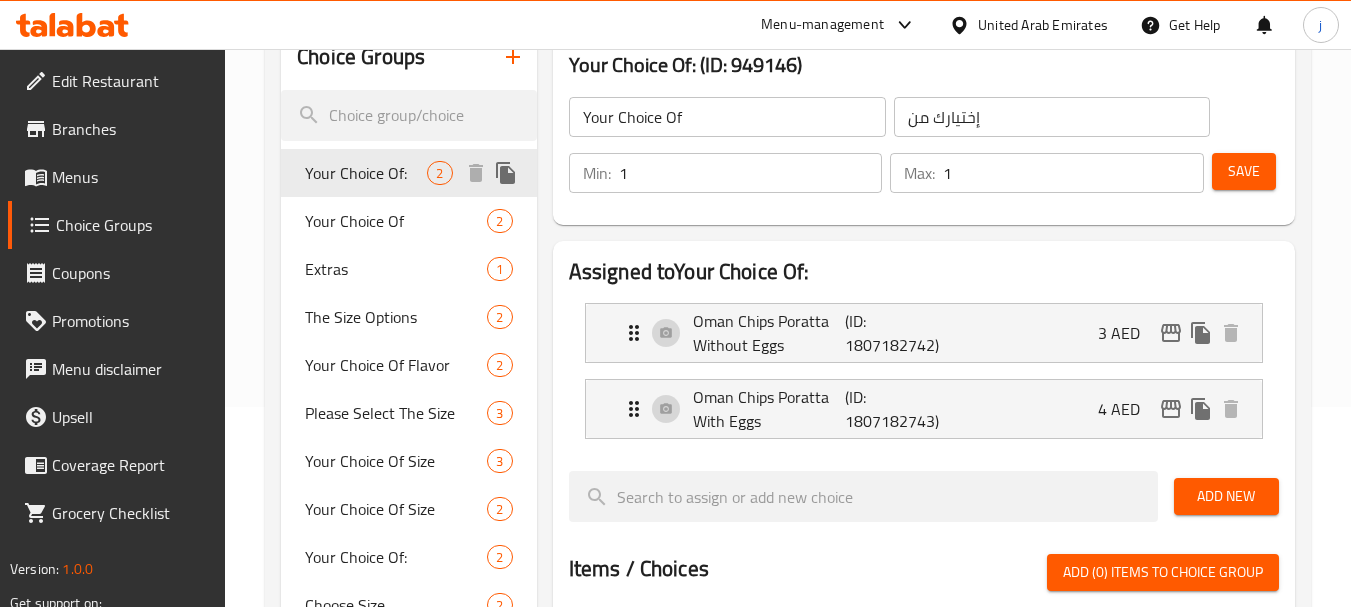 type on "إختيارك من:" 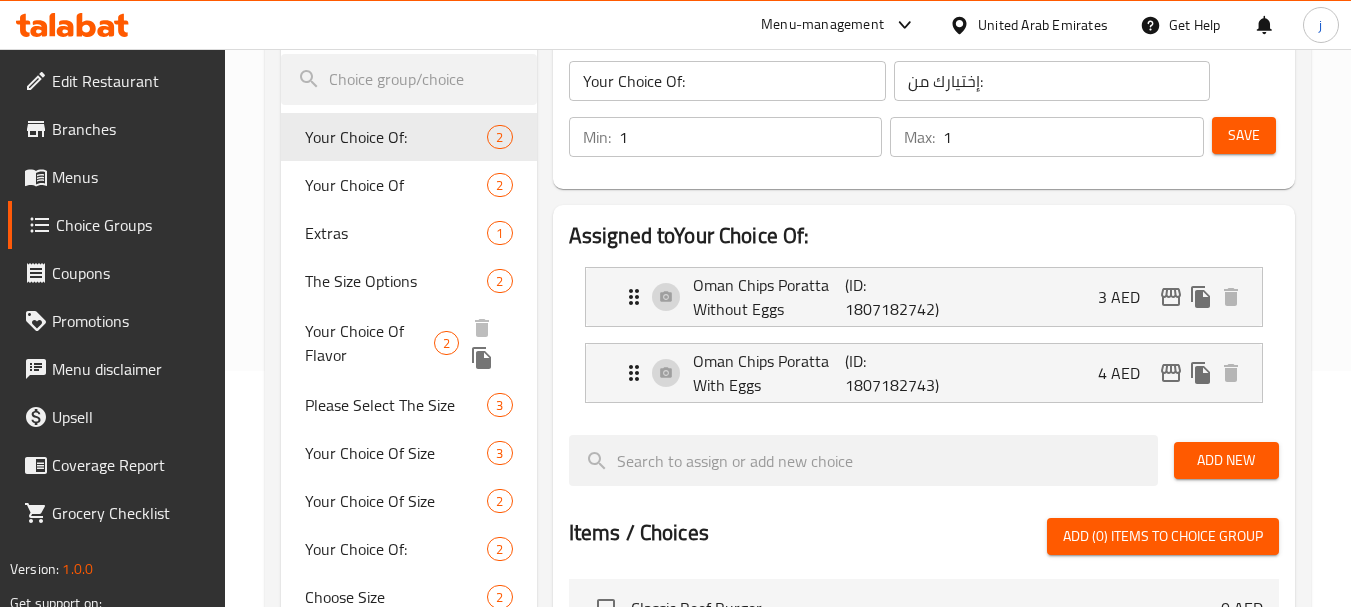 scroll, scrollTop: 300, scrollLeft: 0, axis: vertical 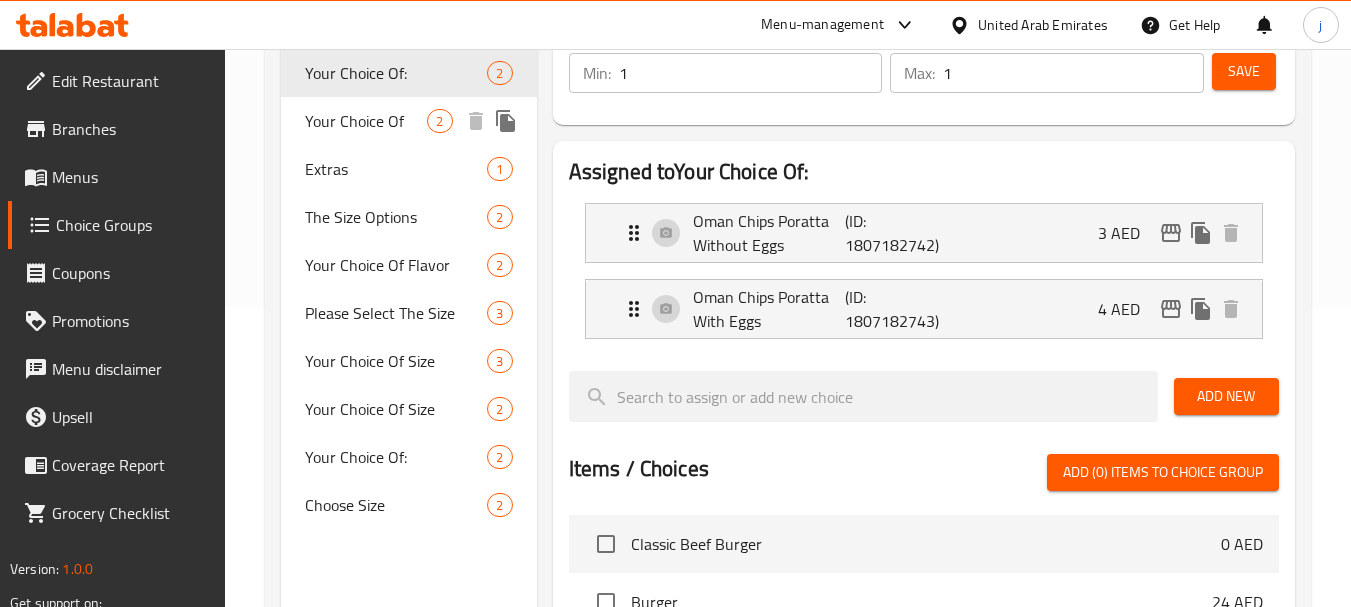 click on "Your Choice Of" at bounding box center [366, 121] 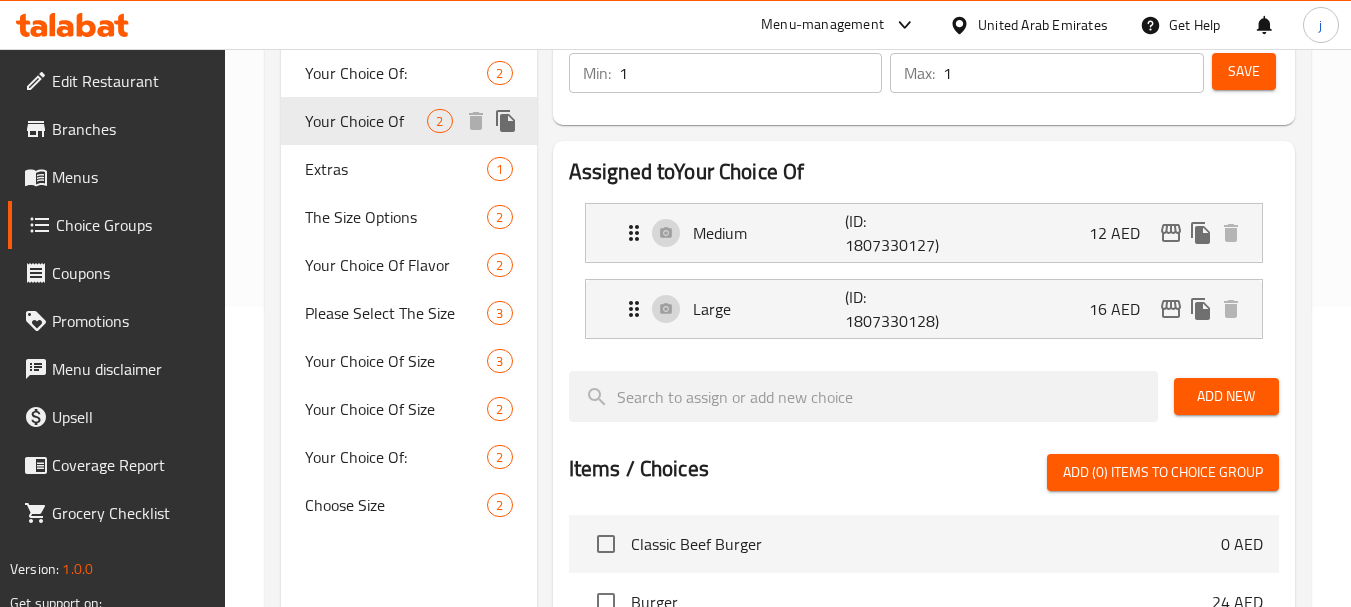 type on "Your Choice Of" 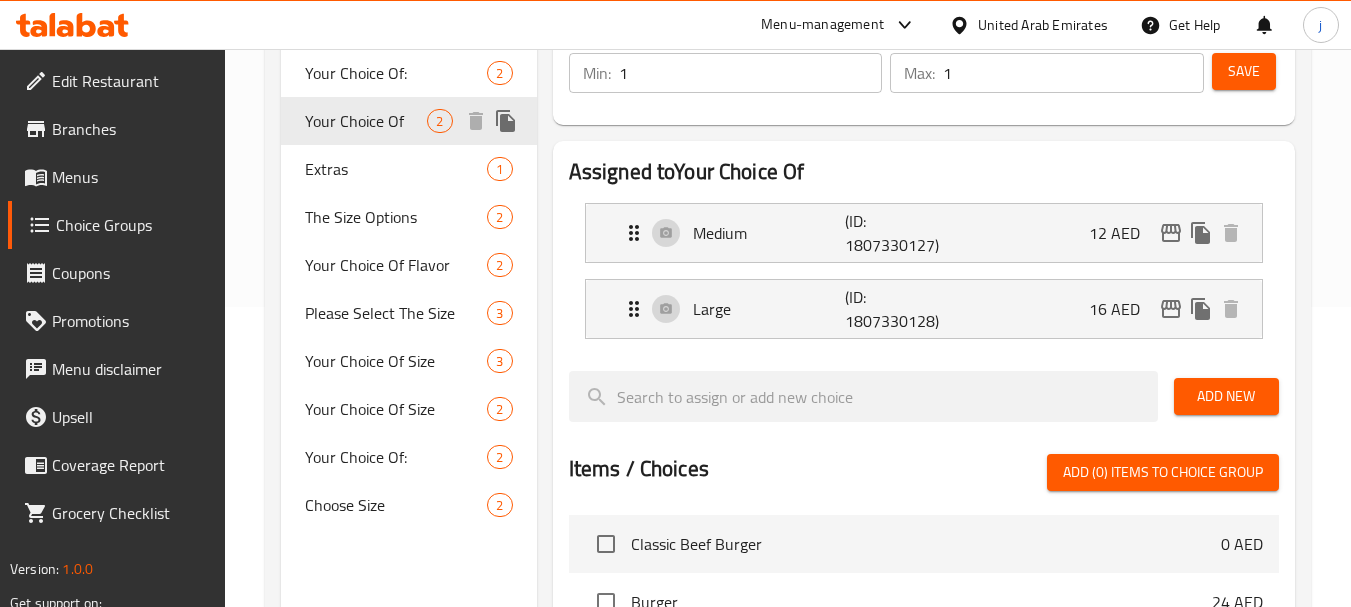type on "إختيارك من" 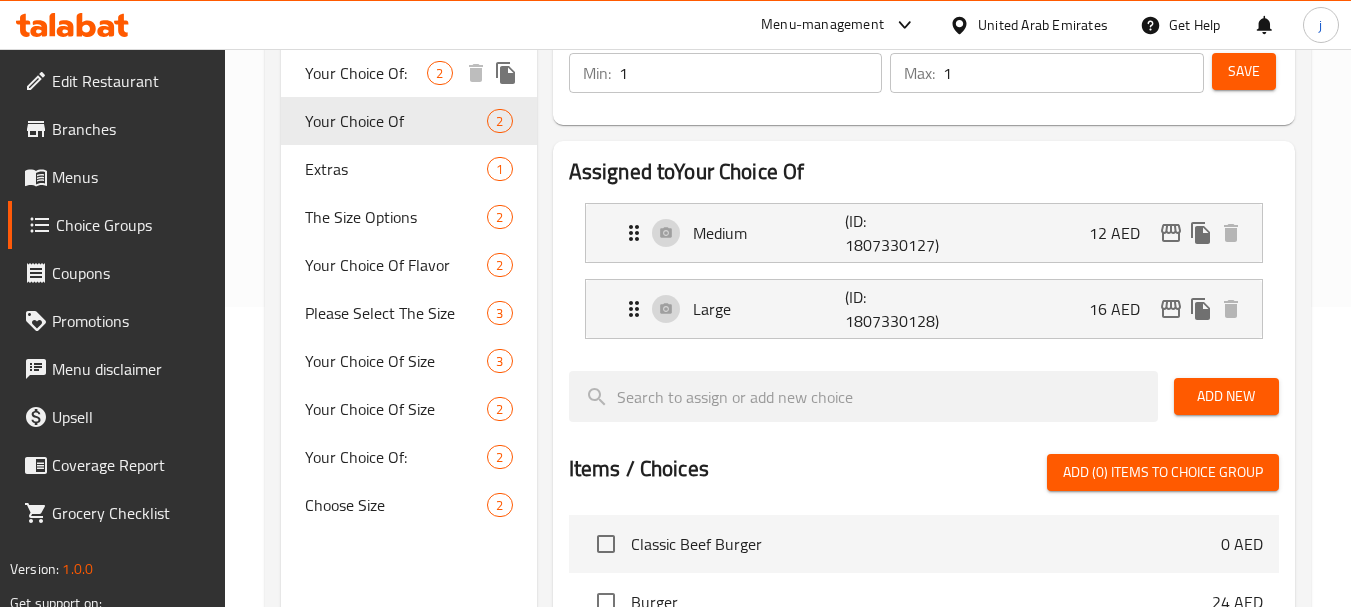 click on "Your Choice Of:" at bounding box center (366, 73) 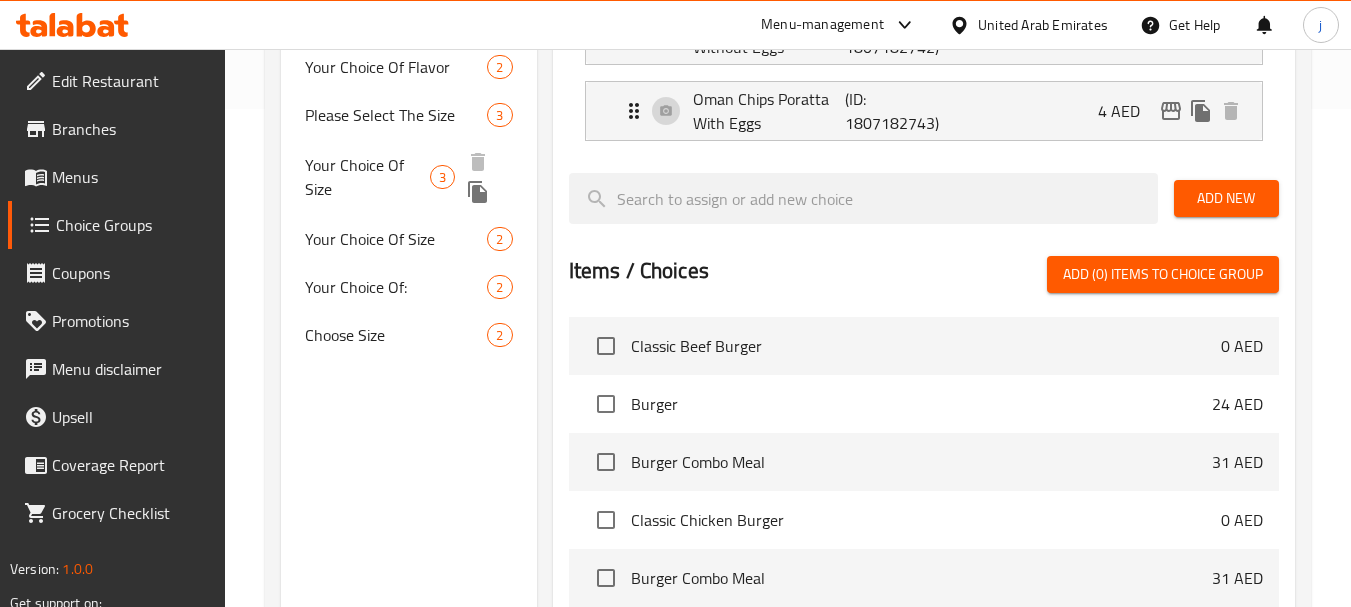 scroll, scrollTop: 500, scrollLeft: 0, axis: vertical 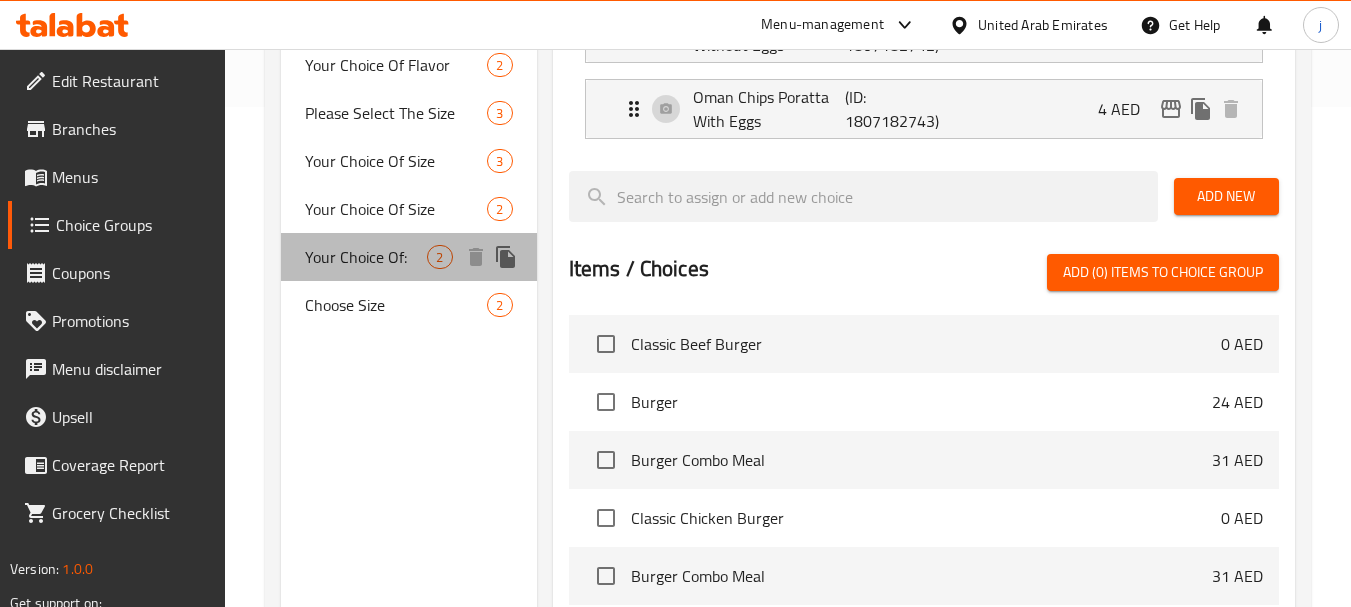 click on "Your Choice Of:" at bounding box center (366, 257) 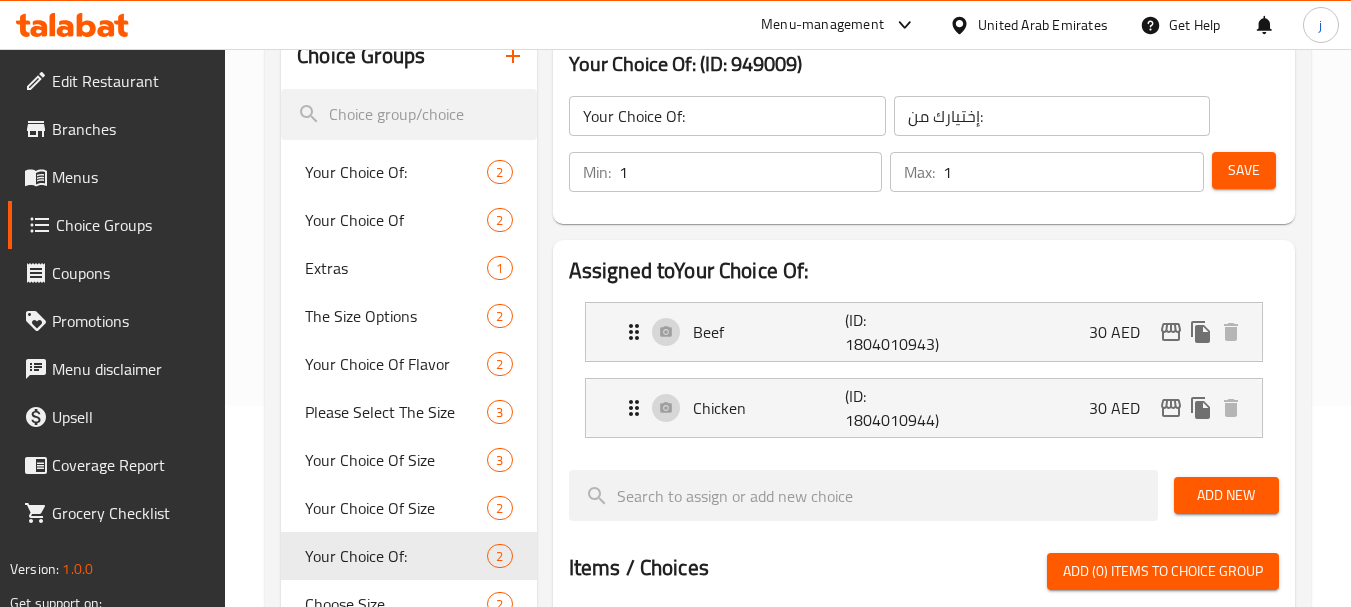 scroll, scrollTop: 200, scrollLeft: 0, axis: vertical 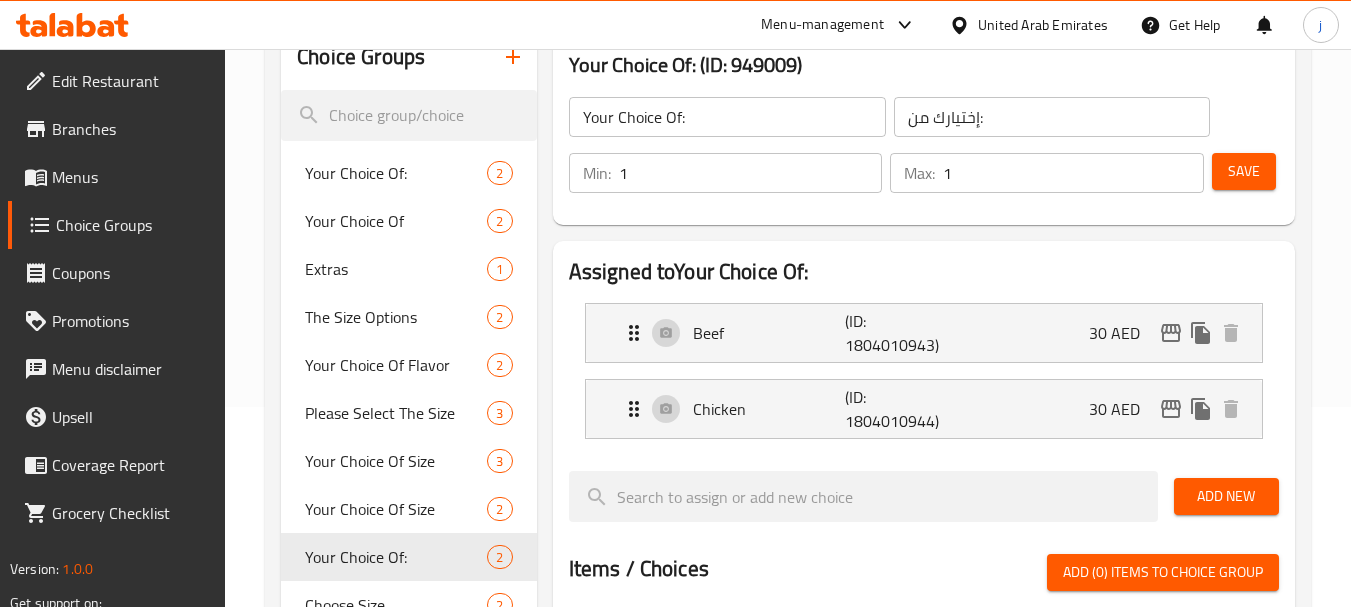 click on "United Arab Emirates" at bounding box center (1028, 25) 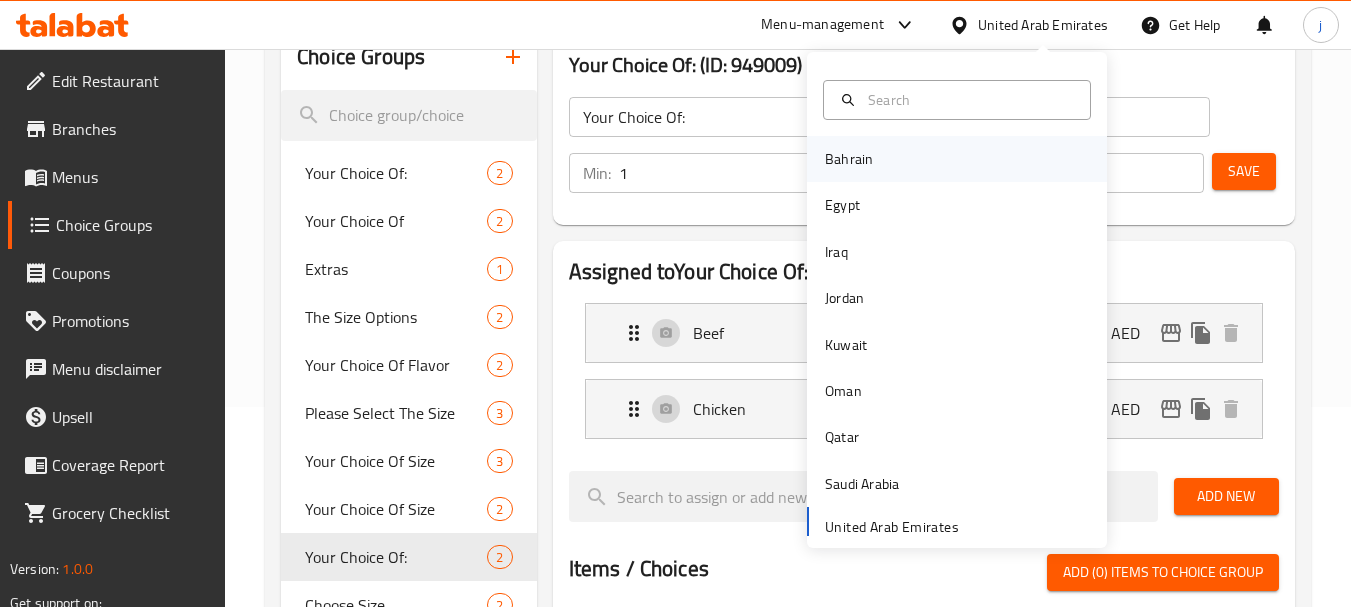 click on "Bahrain" at bounding box center [849, 159] 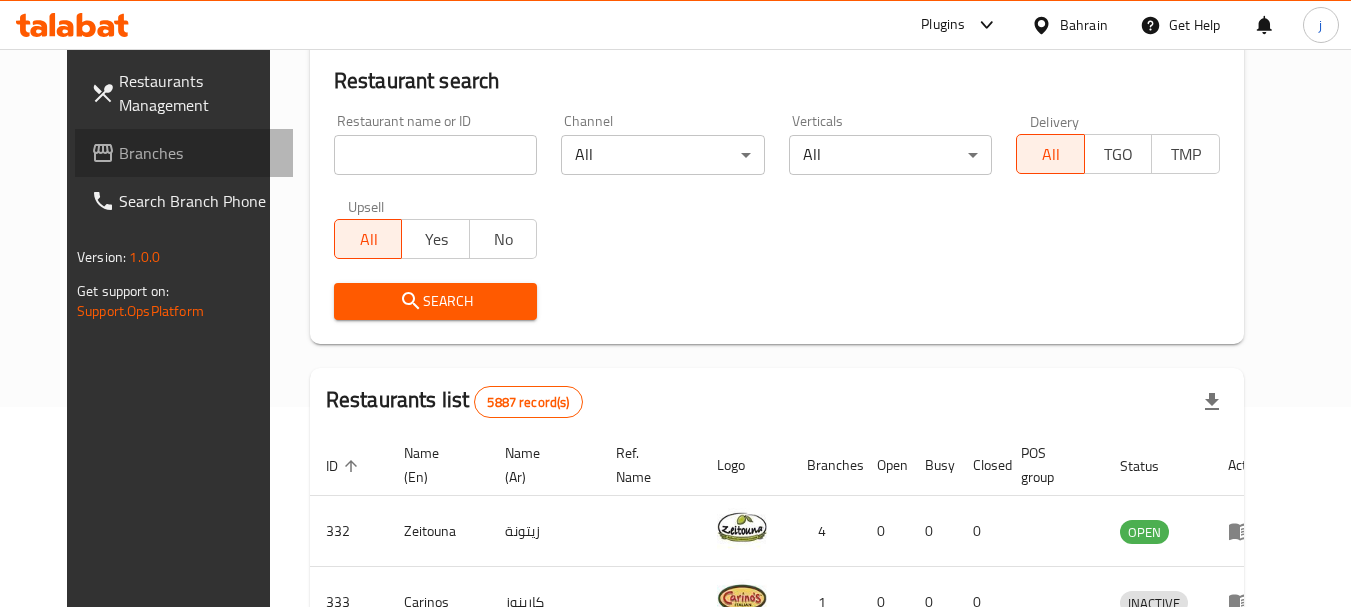 click on "Branches" at bounding box center [198, 153] 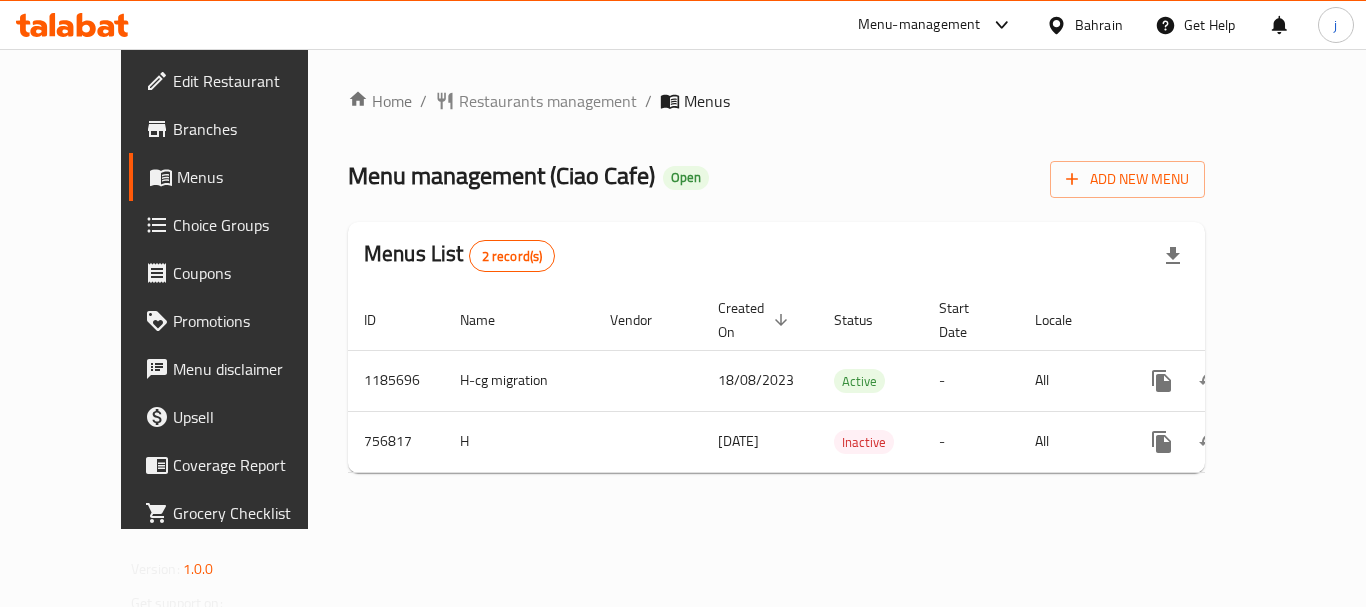 scroll, scrollTop: 0, scrollLeft: 0, axis: both 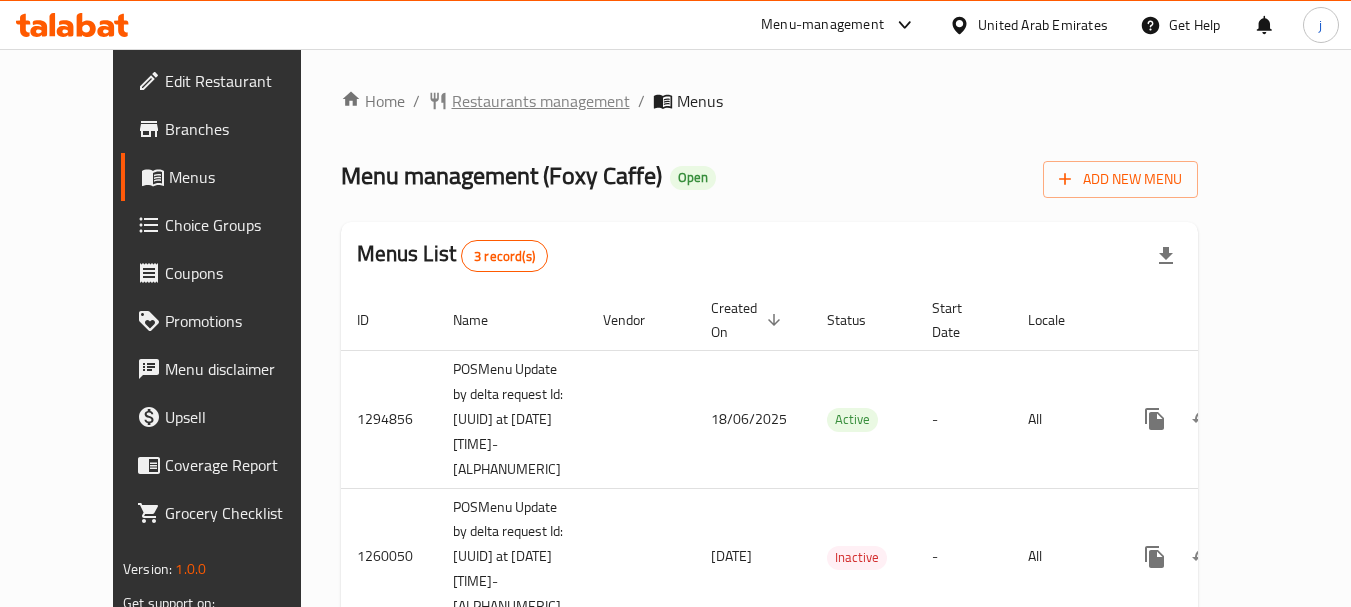 click on "Restaurants management" at bounding box center [541, 101] 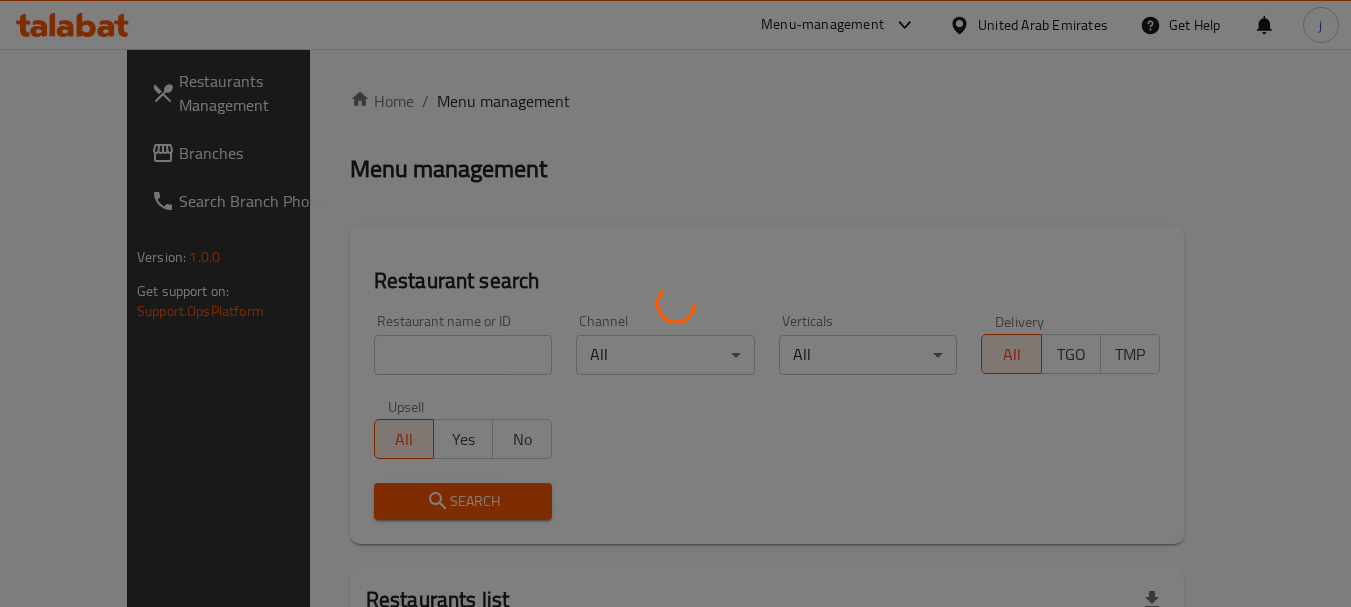 click at bounding box center (675, 303) 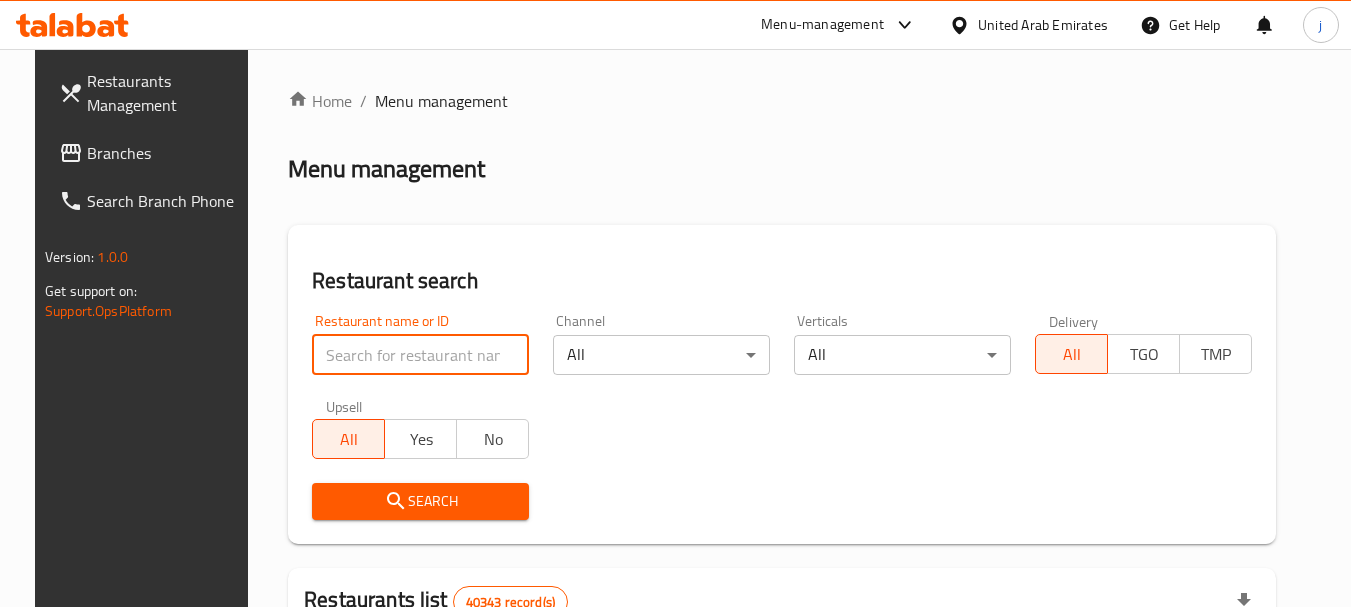 click at bounding box center [420, 355] 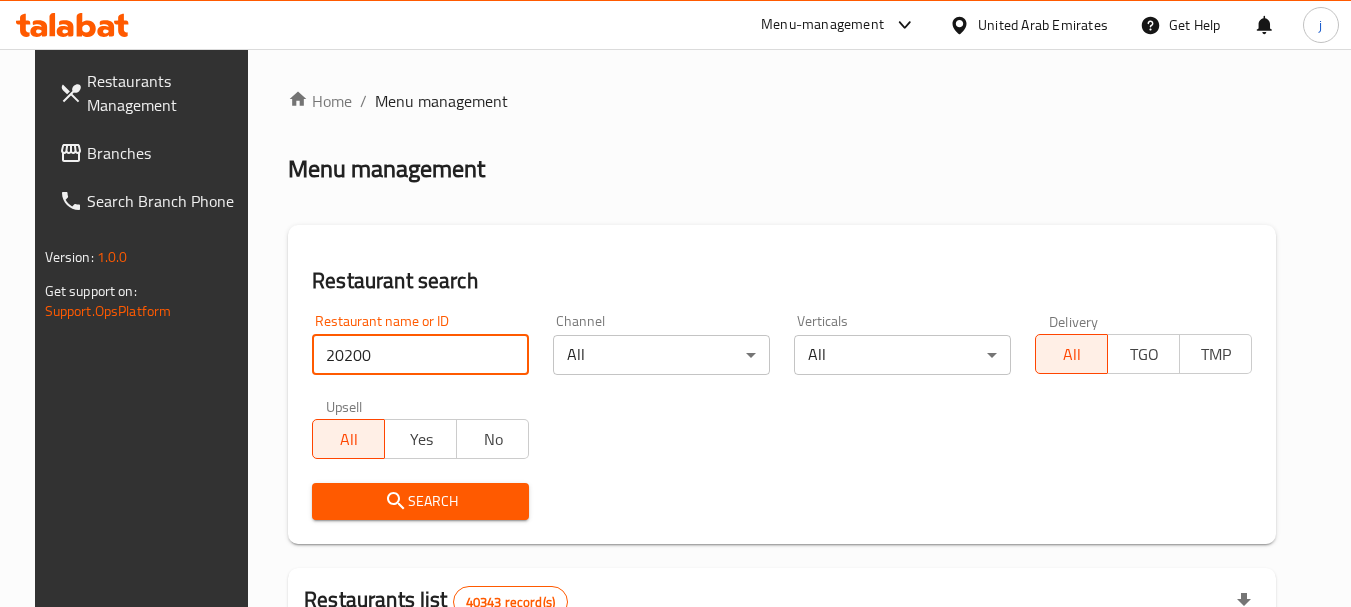type on "20200" 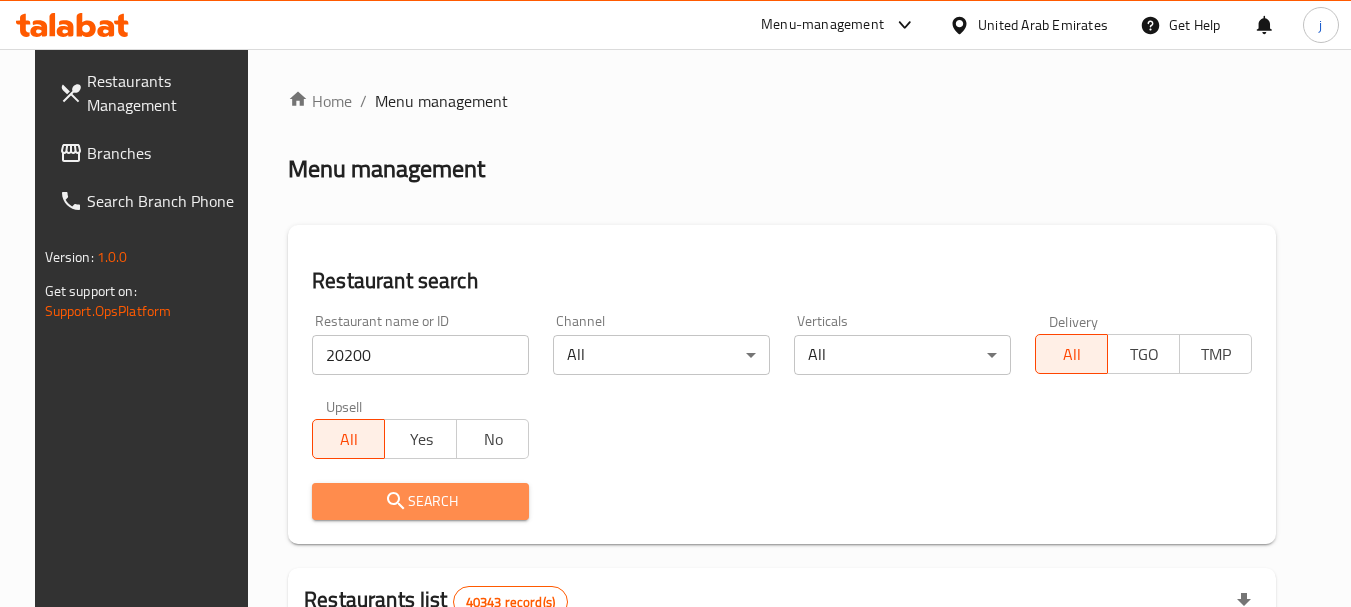 click on "Search" at bounding box center (420, 501) 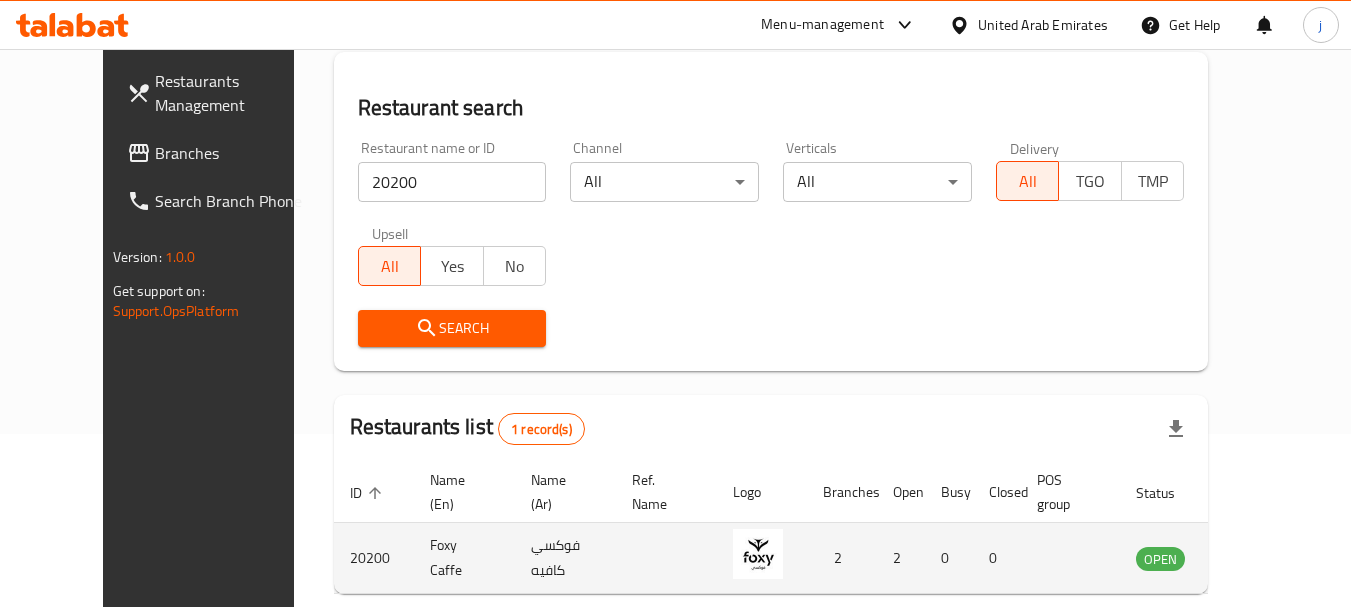 scroll, scrollTop: 268, scrollLeft: 0, axis: vertical 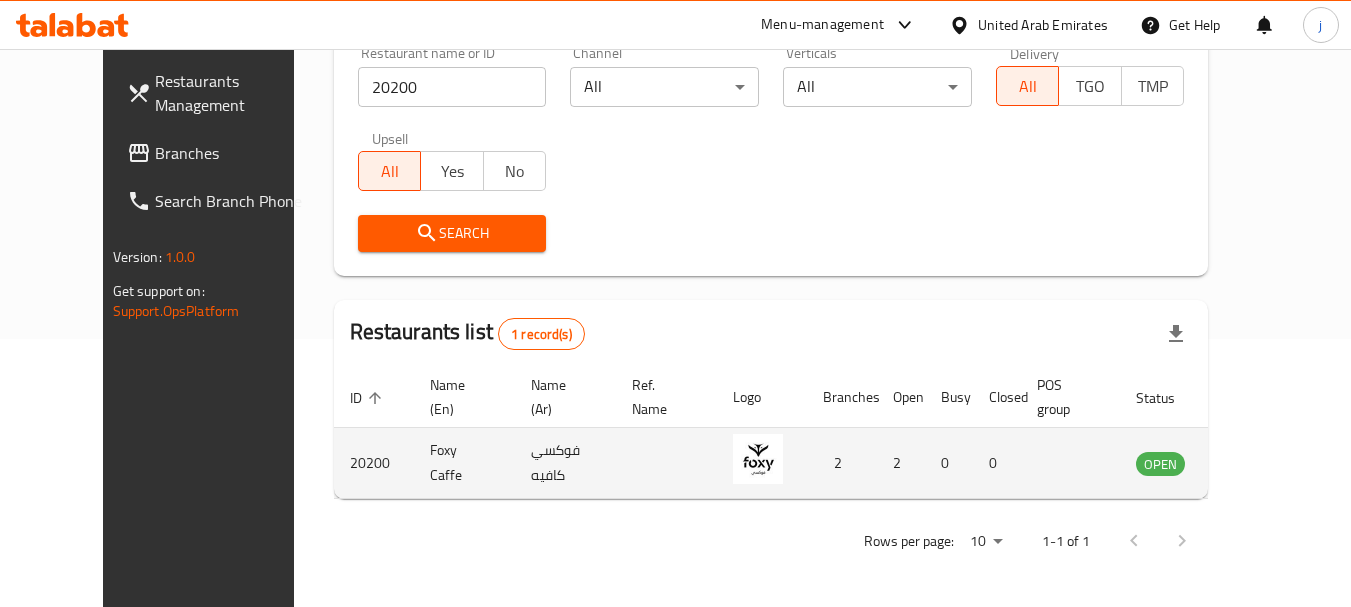 click at bounding box center [758, 459] 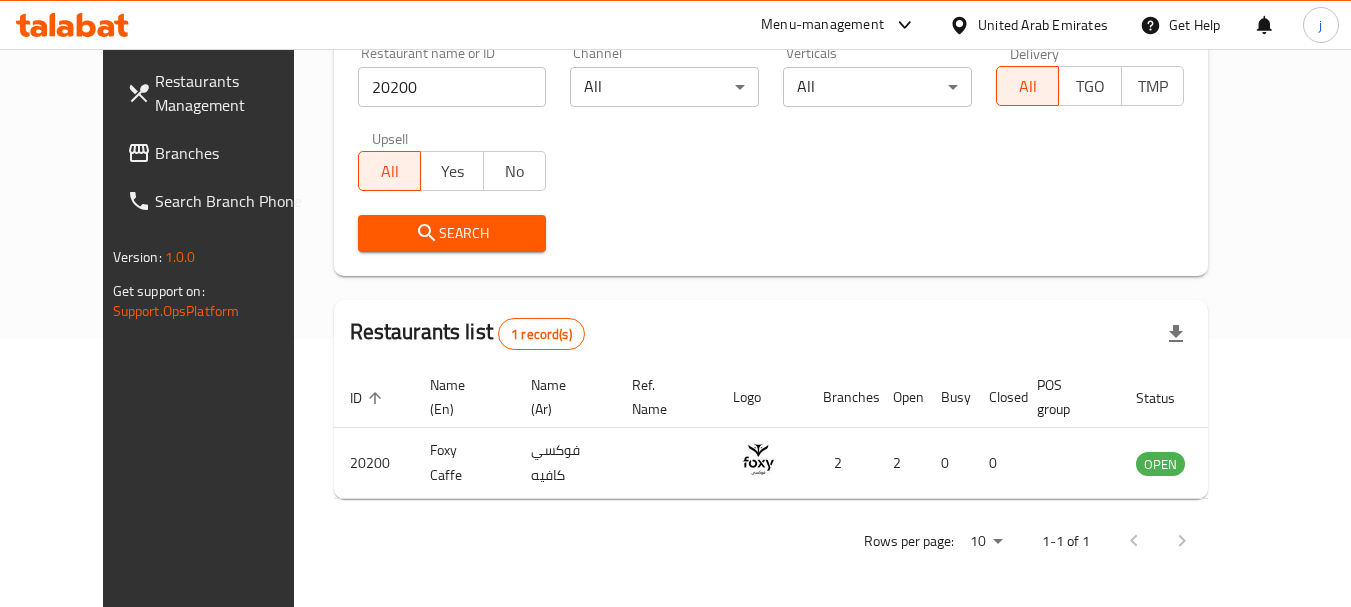 scroll, scrollTop: 0, scrollLeft: 0, axis: both 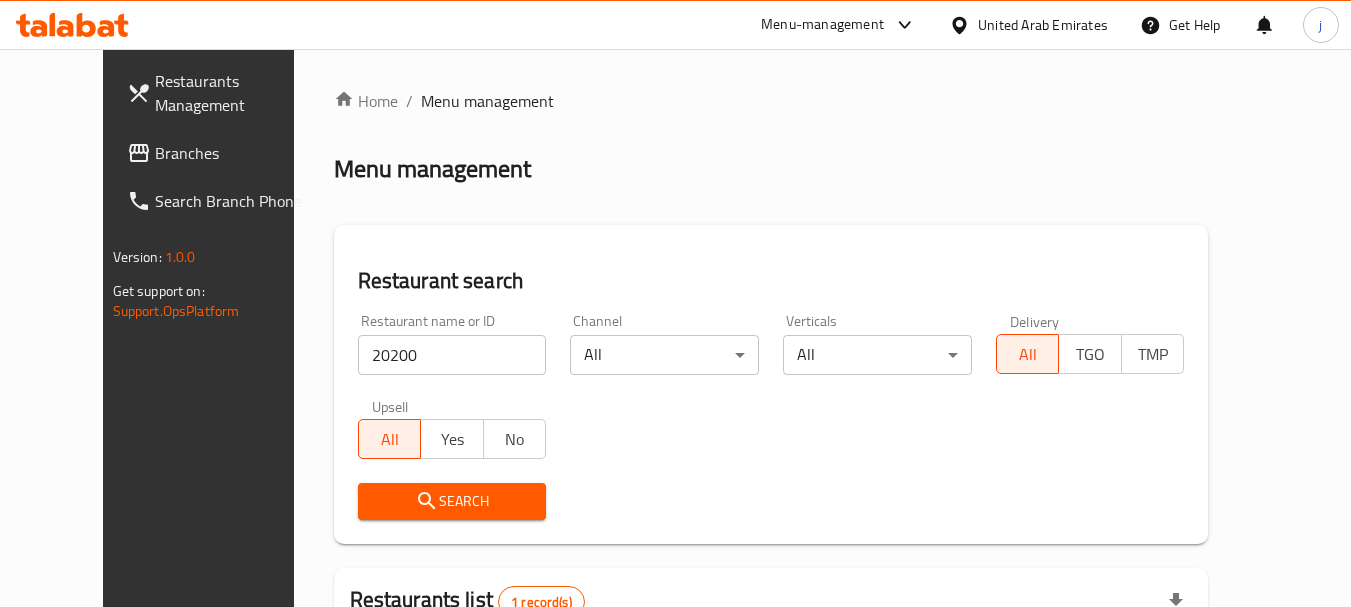 click on "United Arab Emirates" at bounding box center [1043, 25] 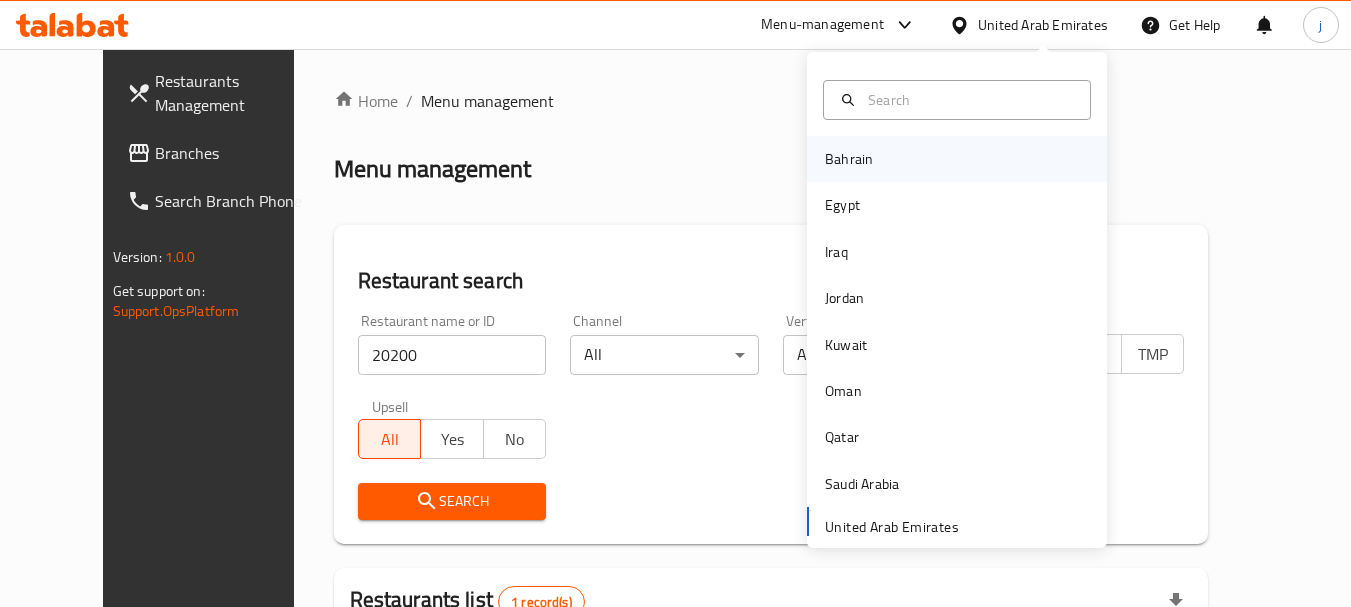 click on "Bahrain" at bounding box center (849, 159) 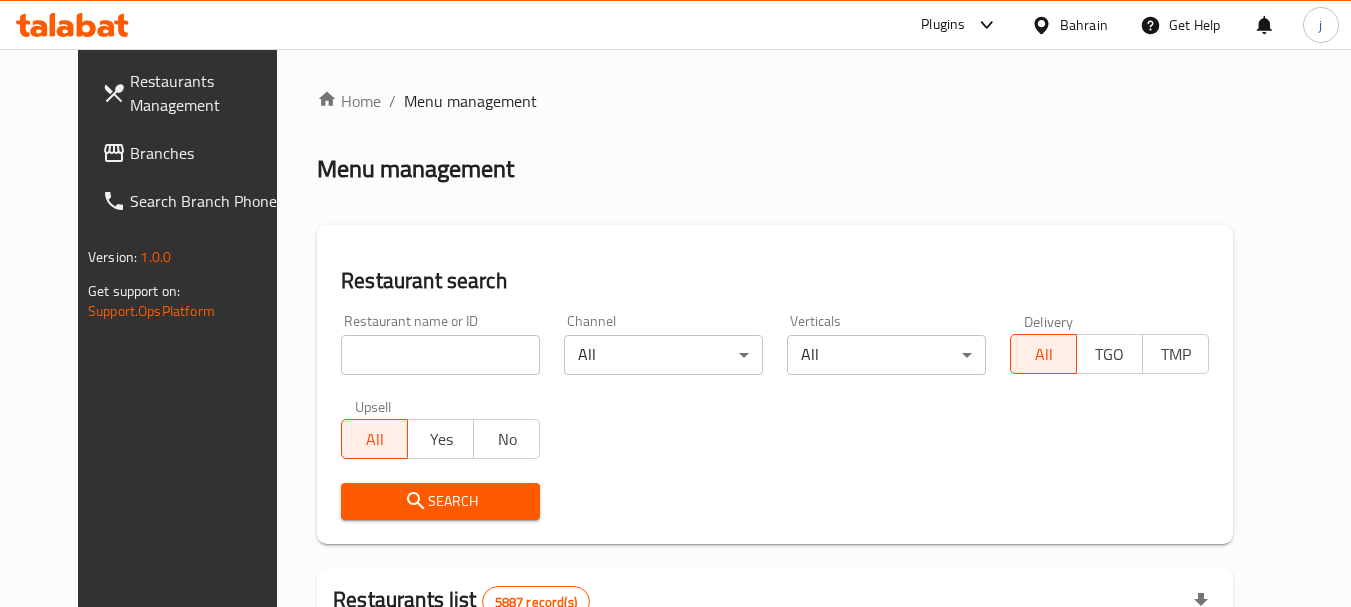 click on "Branches" at bounding box center [195, 153] 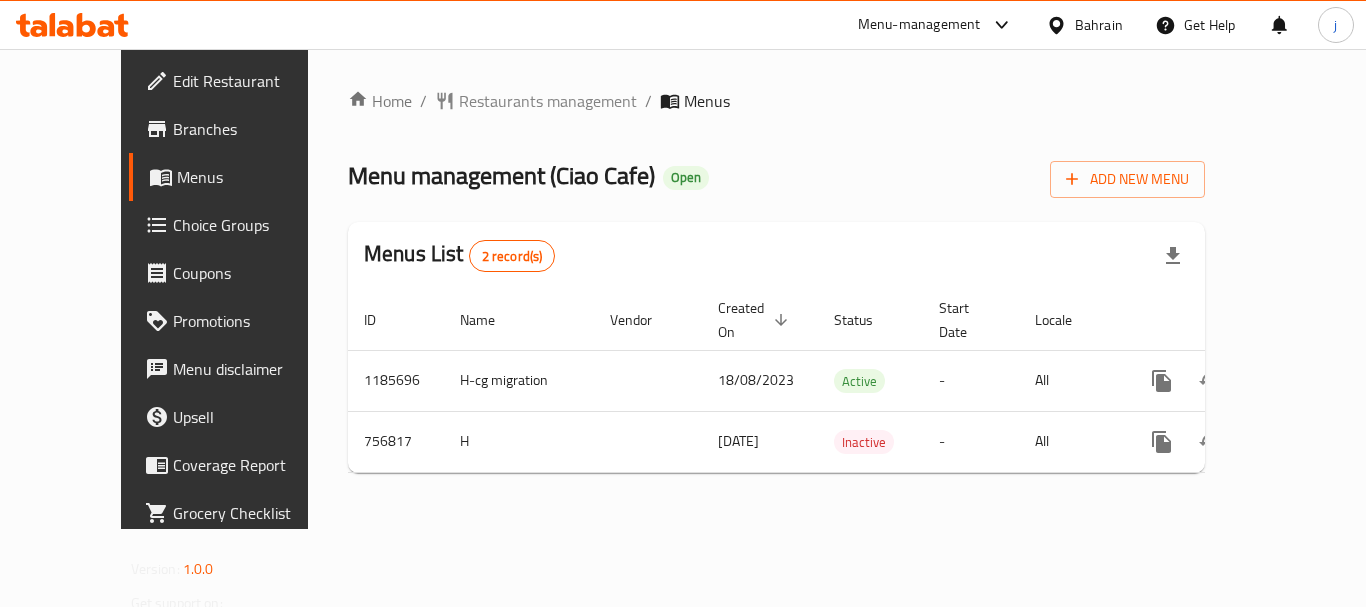 scroll, scrollTop: 0, scrollLeft: 0, axis: both 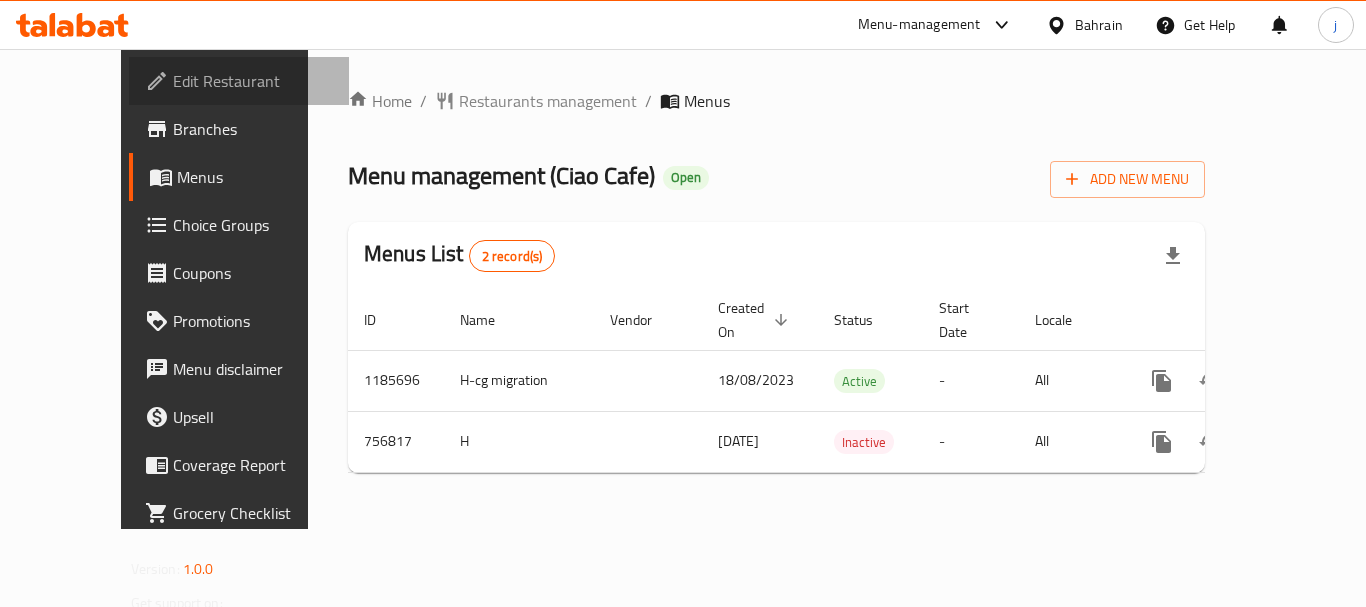 click on "Edit Restaurant" at bounding box center (253, 81) 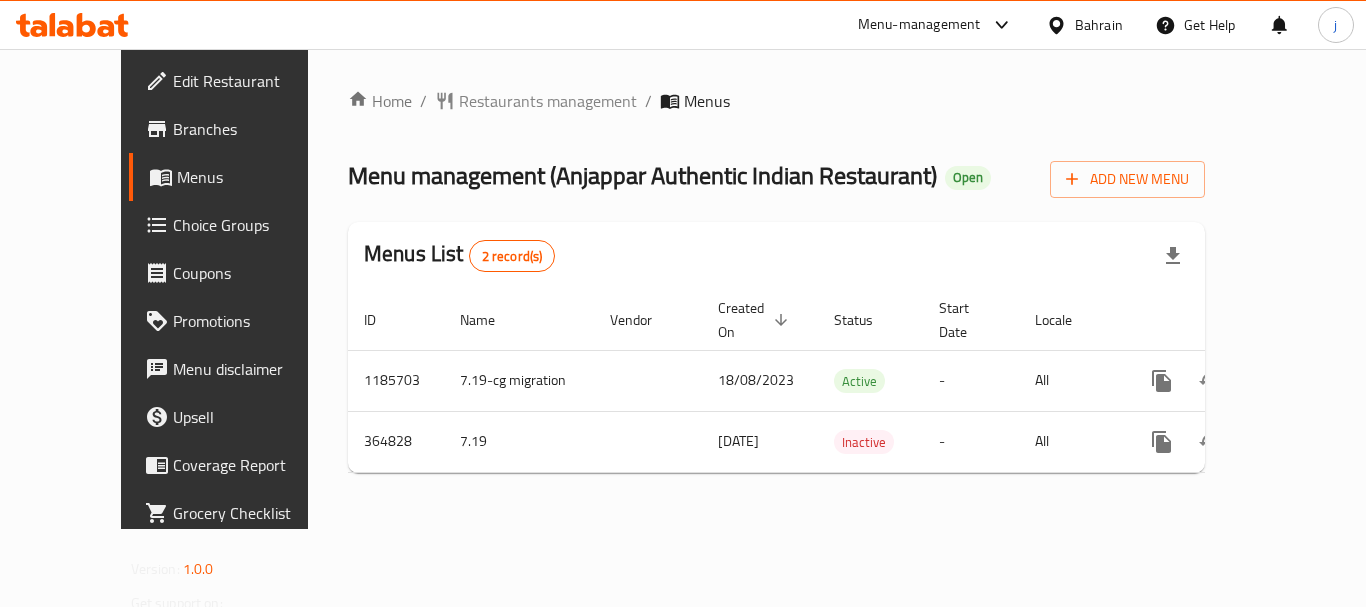 scroll, scrollTop: 0, scrollLeft: 0, axis: both 